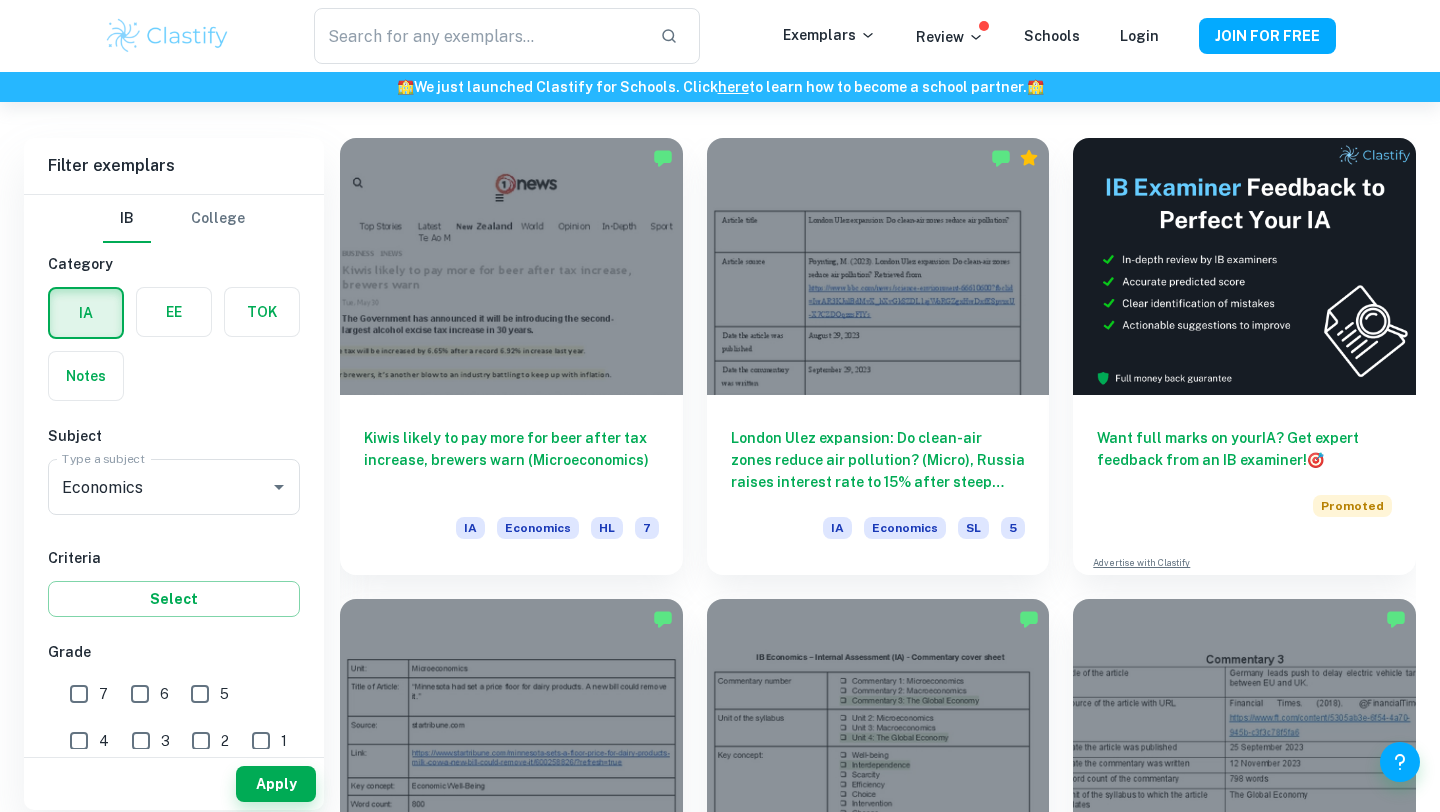 scroll, scrollTop: 568, scrollLeft: 0, axis: vertical 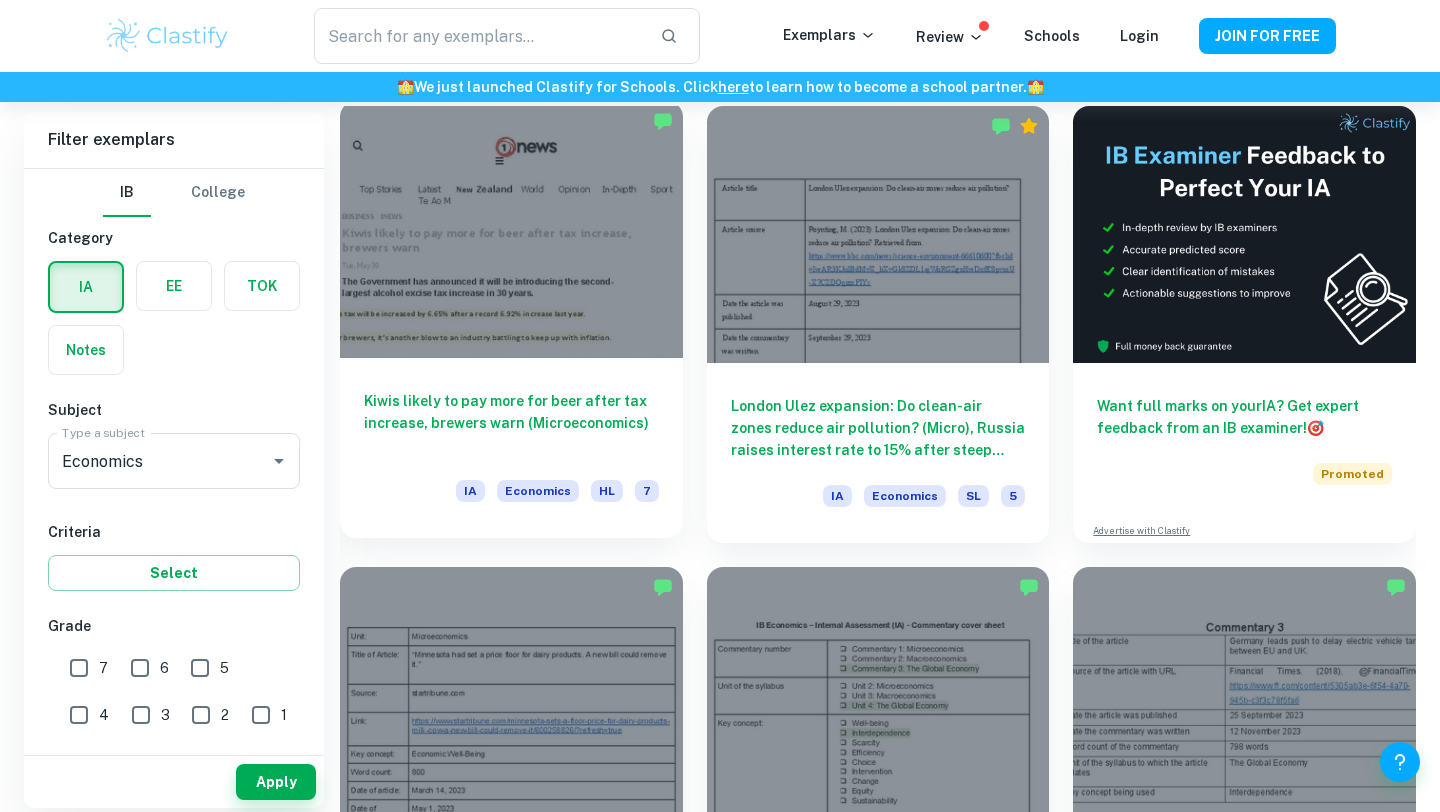 click on "Kiwis likely to pay more for beer after tax increase, brewers warn (Microeconomics)" at bounding box center (511, 423) 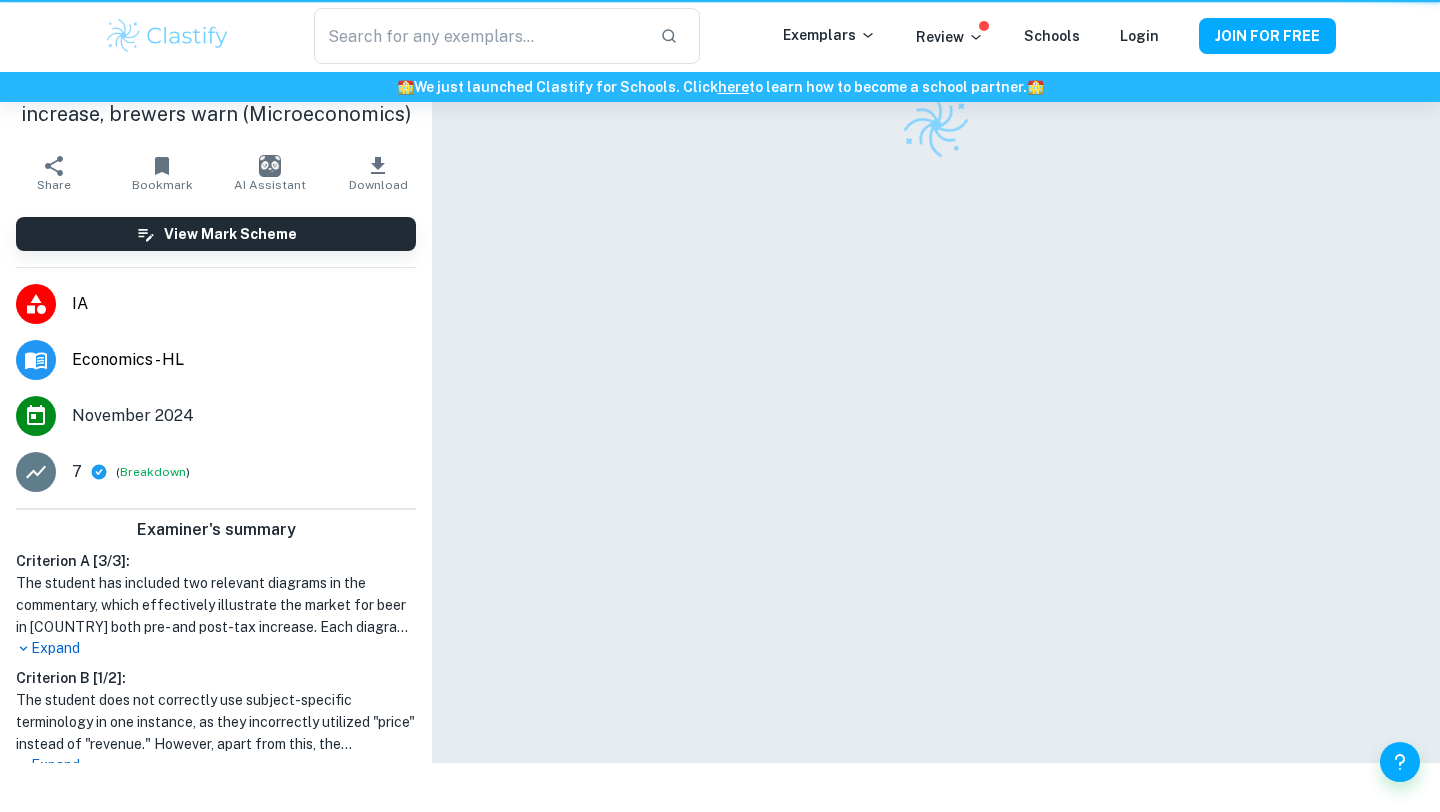 scroll, scrollTop: 0, scrollLeft: 0, axis: both 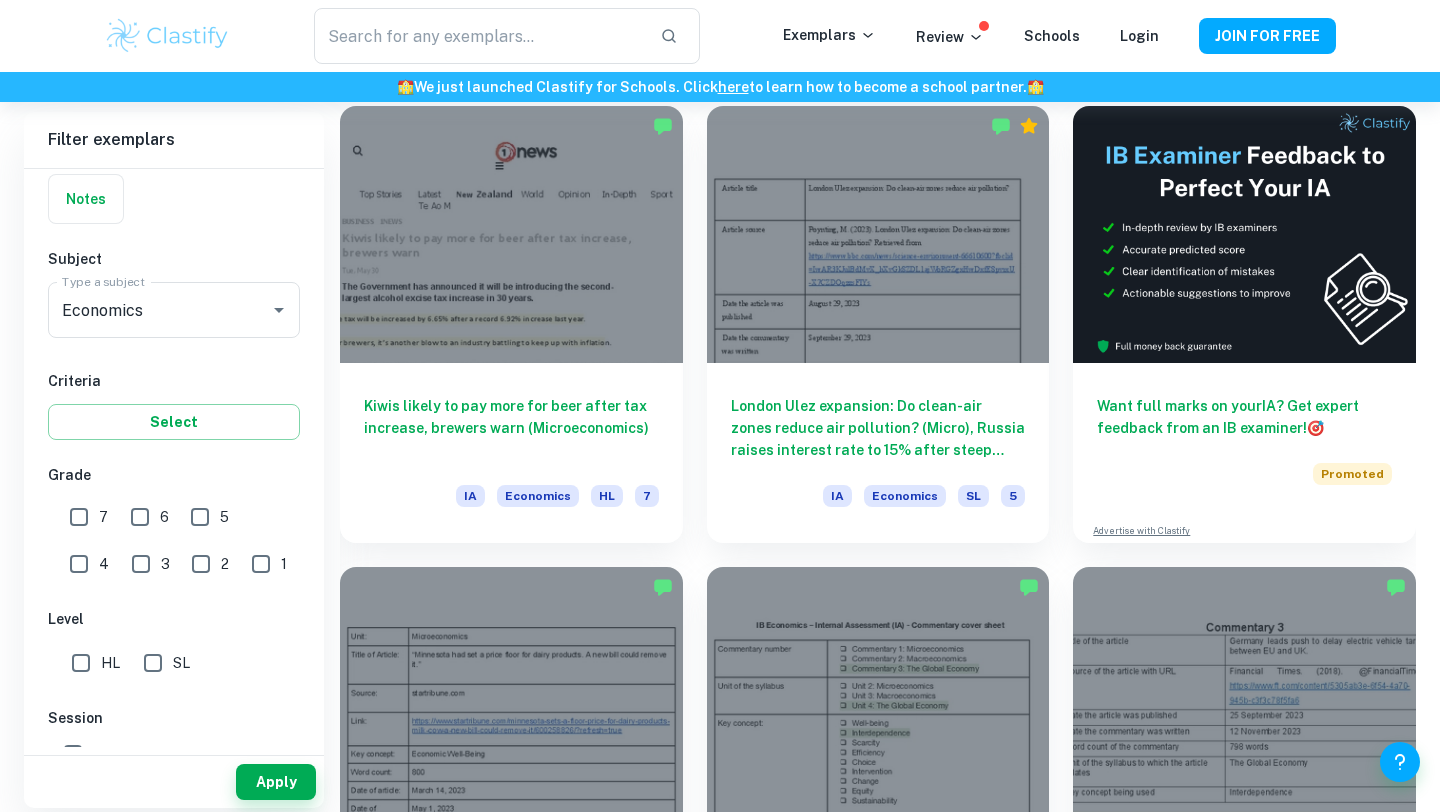 click on "6" at bounding box center (140, 517) 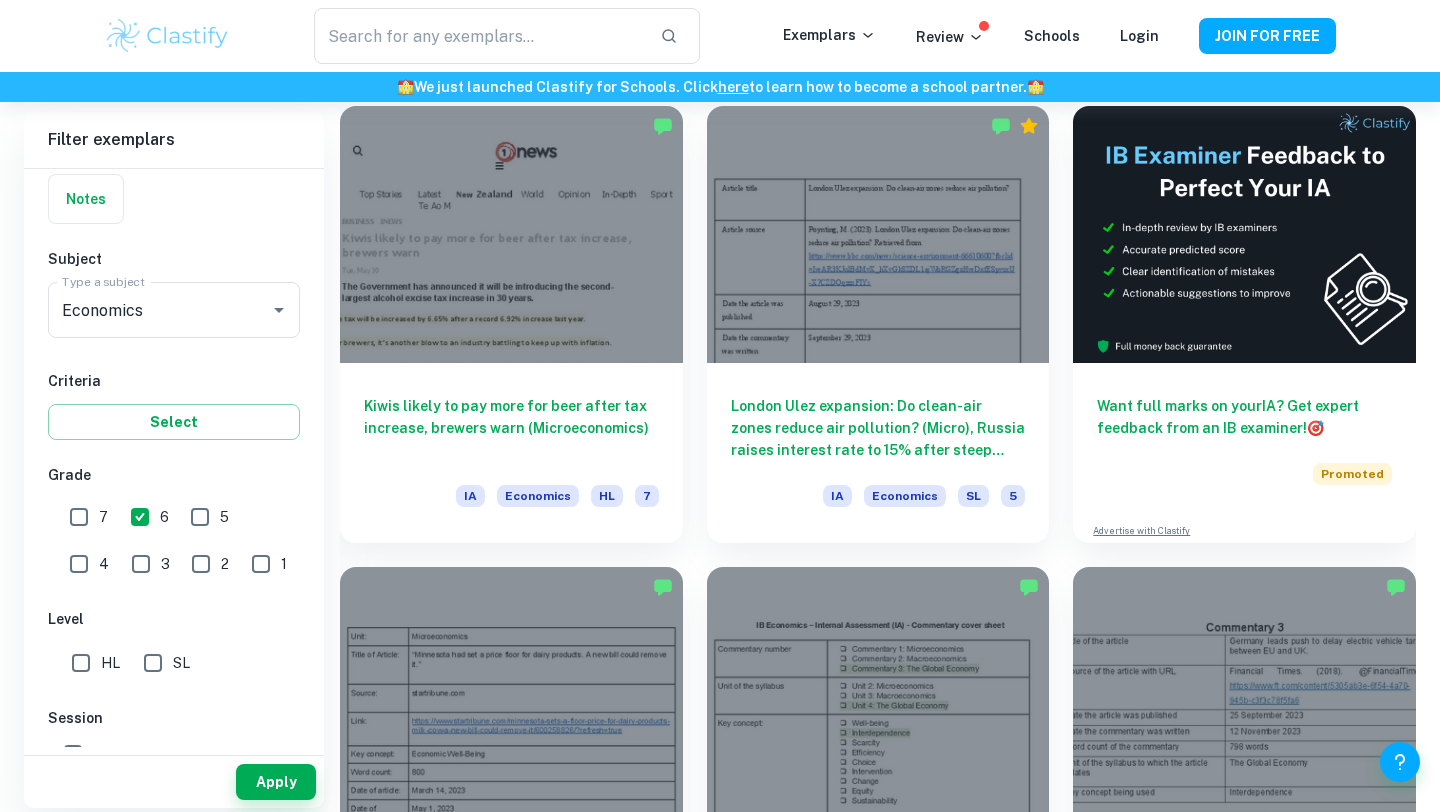 click on "7" at bounding box center (79, 517) 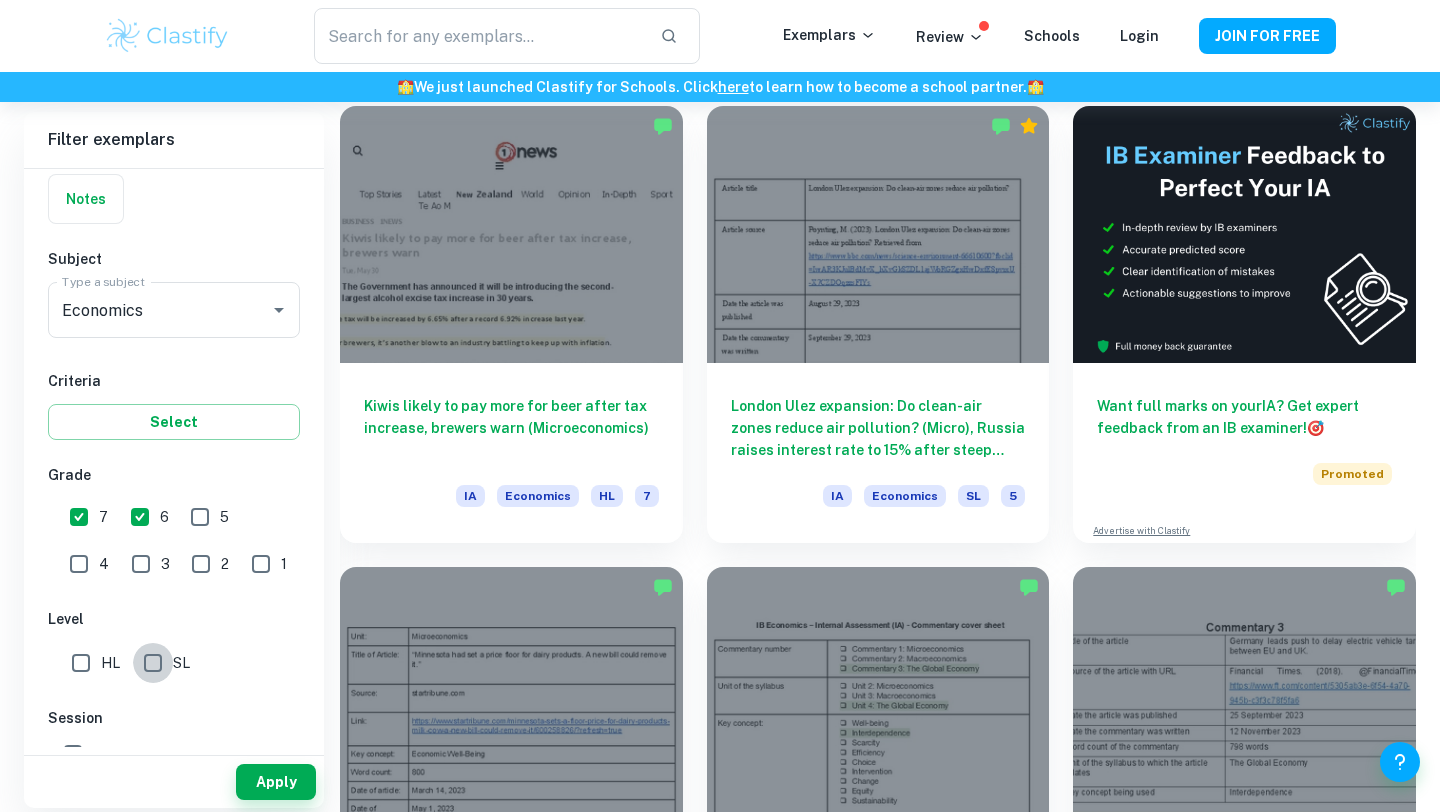 click on "SL" at bounding box center (153, 663) 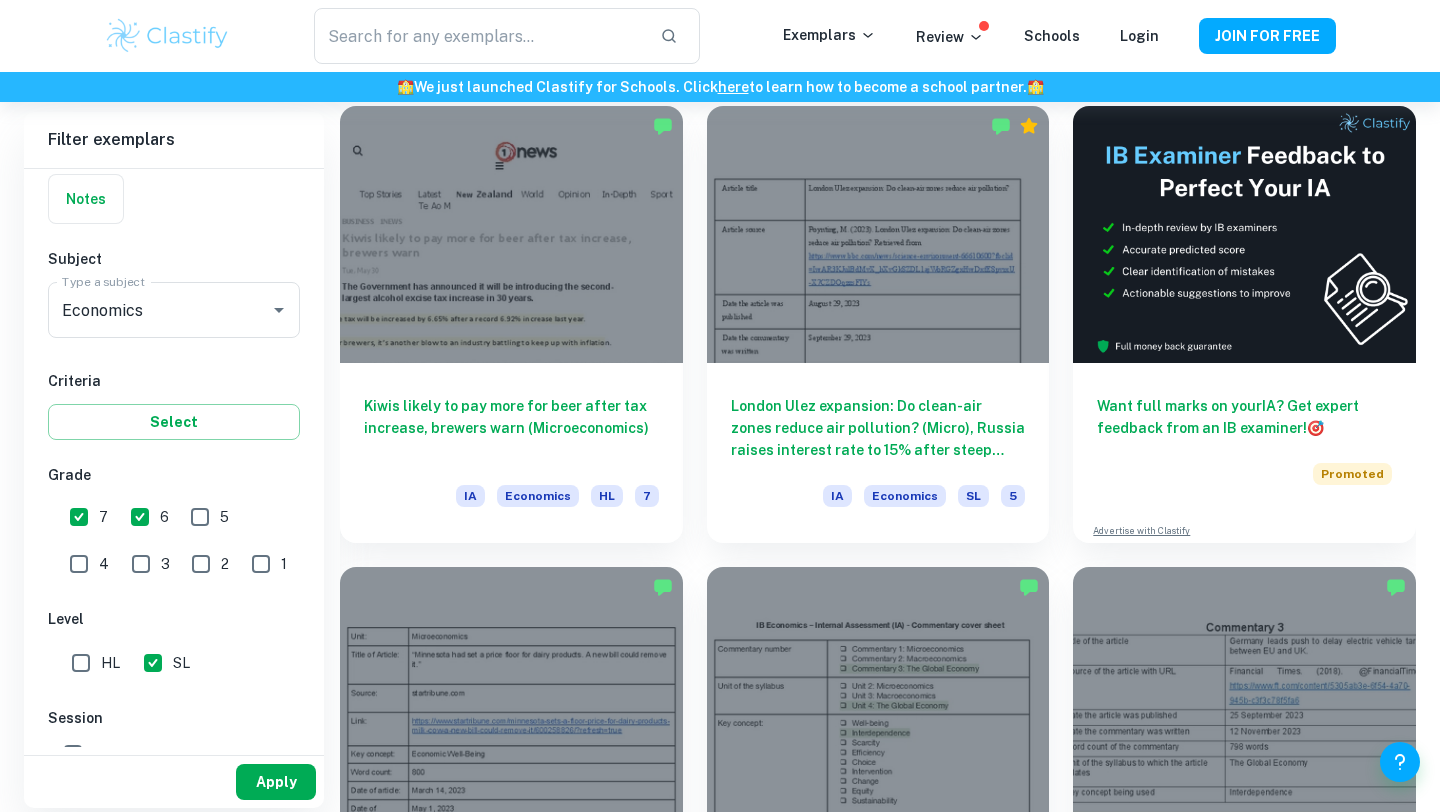 click on "Apply" at bounding box center (276, 782) 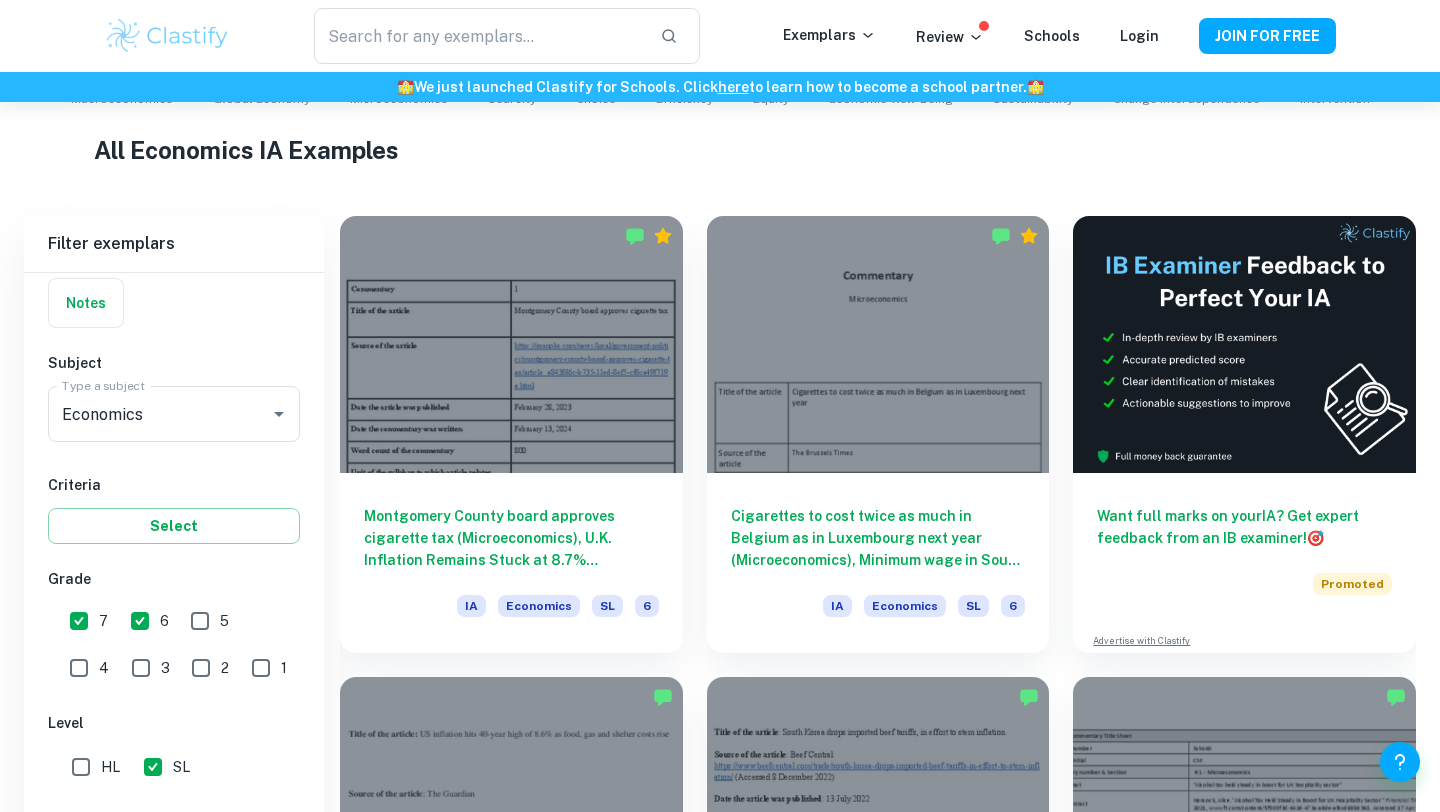 scroll, scrollTop: 568, scrollLeft: 0, axis: vertical 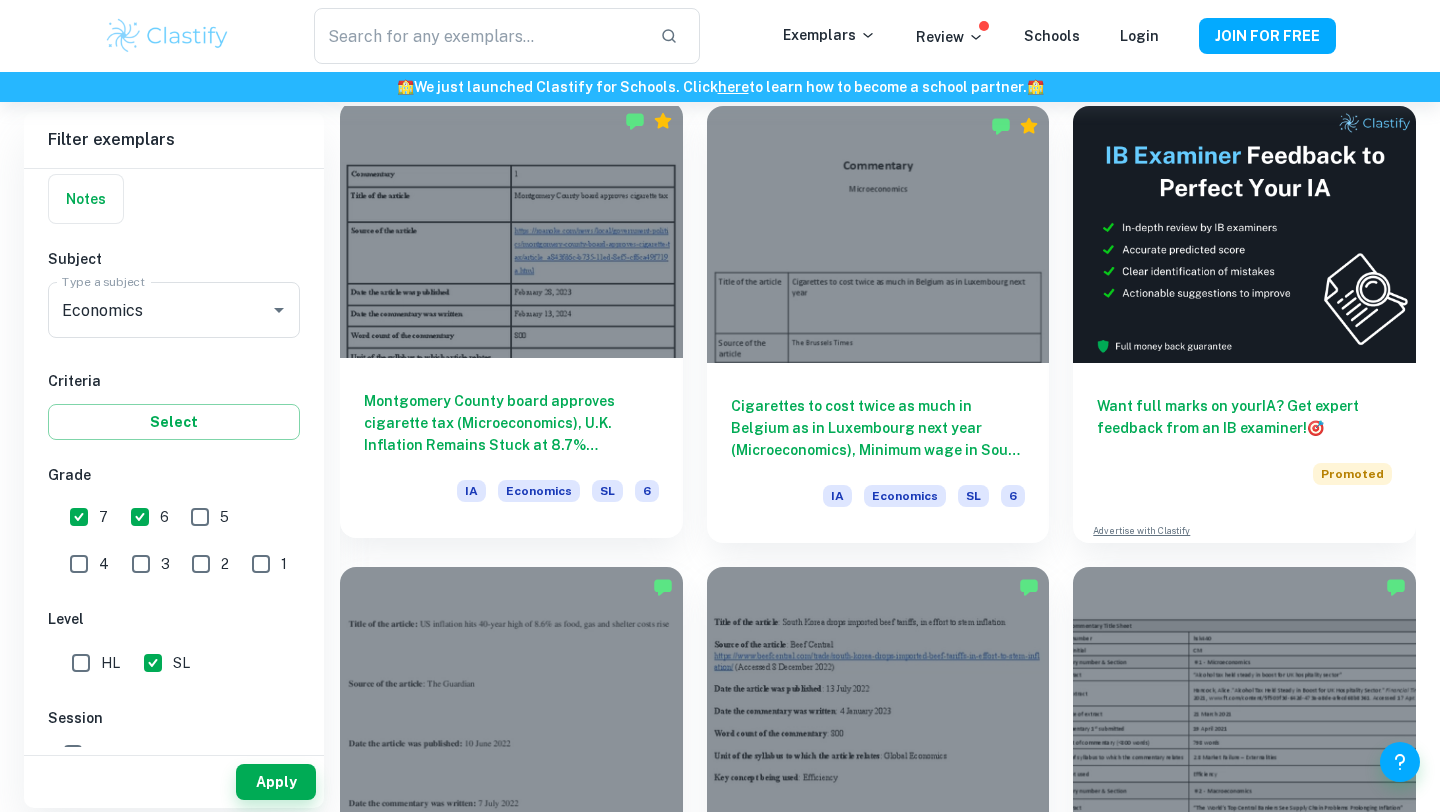 click on "Montgomery County board approves cigarette tax (Microeconomics), U.K. Inflation Remains Stuck at 8.7% (Macroeconomics), India9s agri imports from South Australia grew 200% under zero-tariff regime (The Global Economy)" at bounding box center [511, 423] 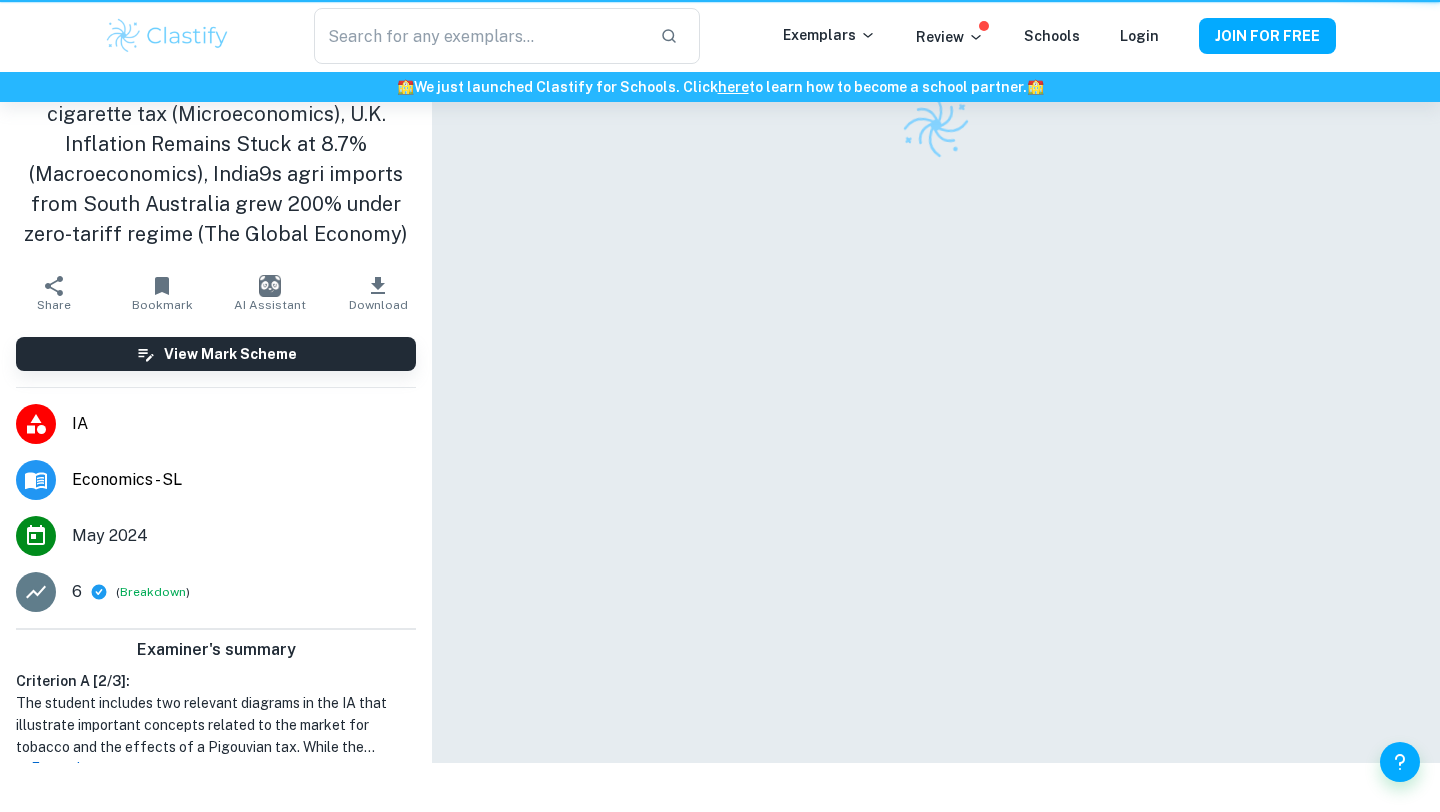 scroll, scrollTop: 0, scrollLeft: 0, axis: both 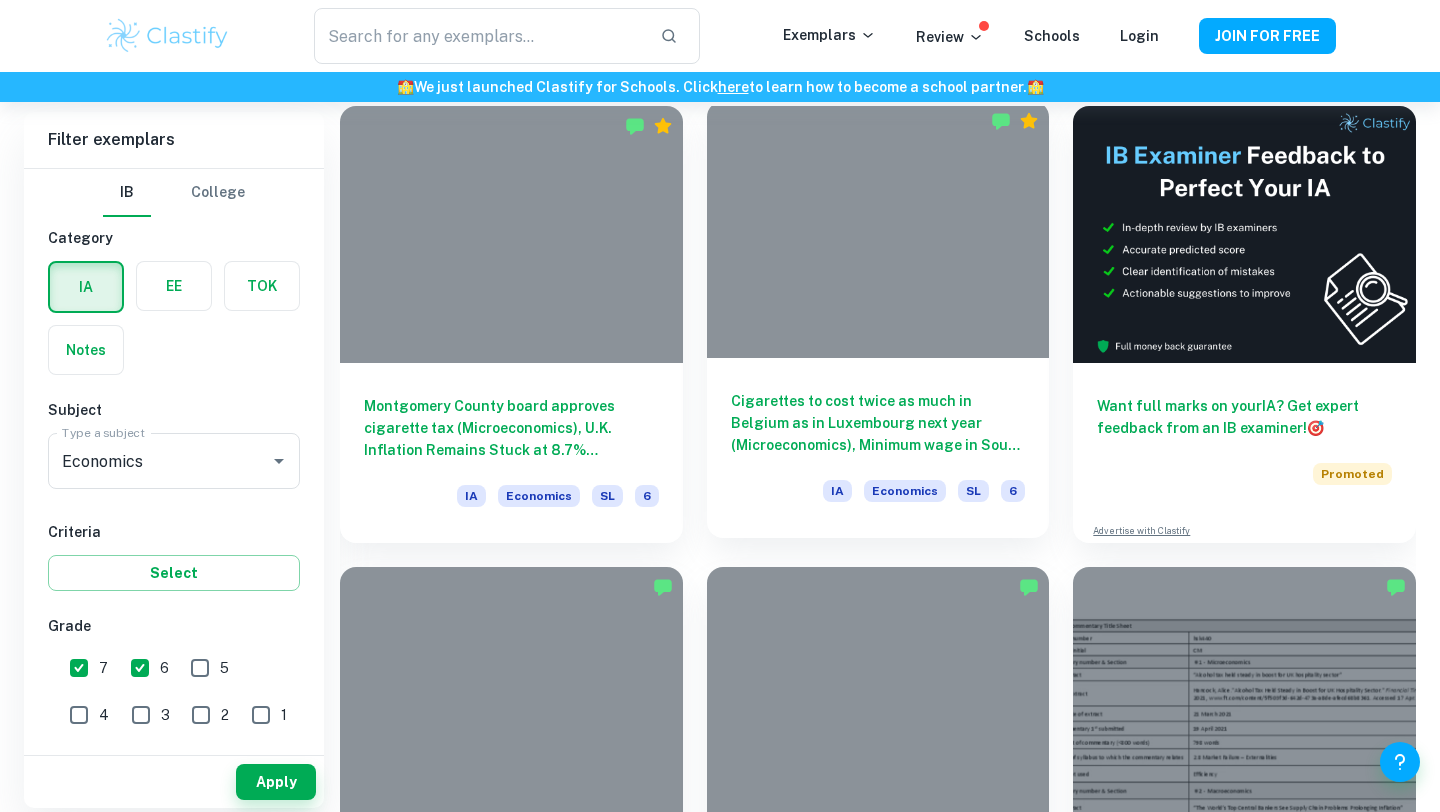 click on "Cigarettes to cost twice as much in Belgium as in Luxembourg next year (Microeconomics), Minimum wage in South Korea set for hike in 2024 (Macroeconomics), China edges closer to breakthrough on Australian wine tariffs (Global Economics) IA Economics SL 6" at bounding box center [878, 448] 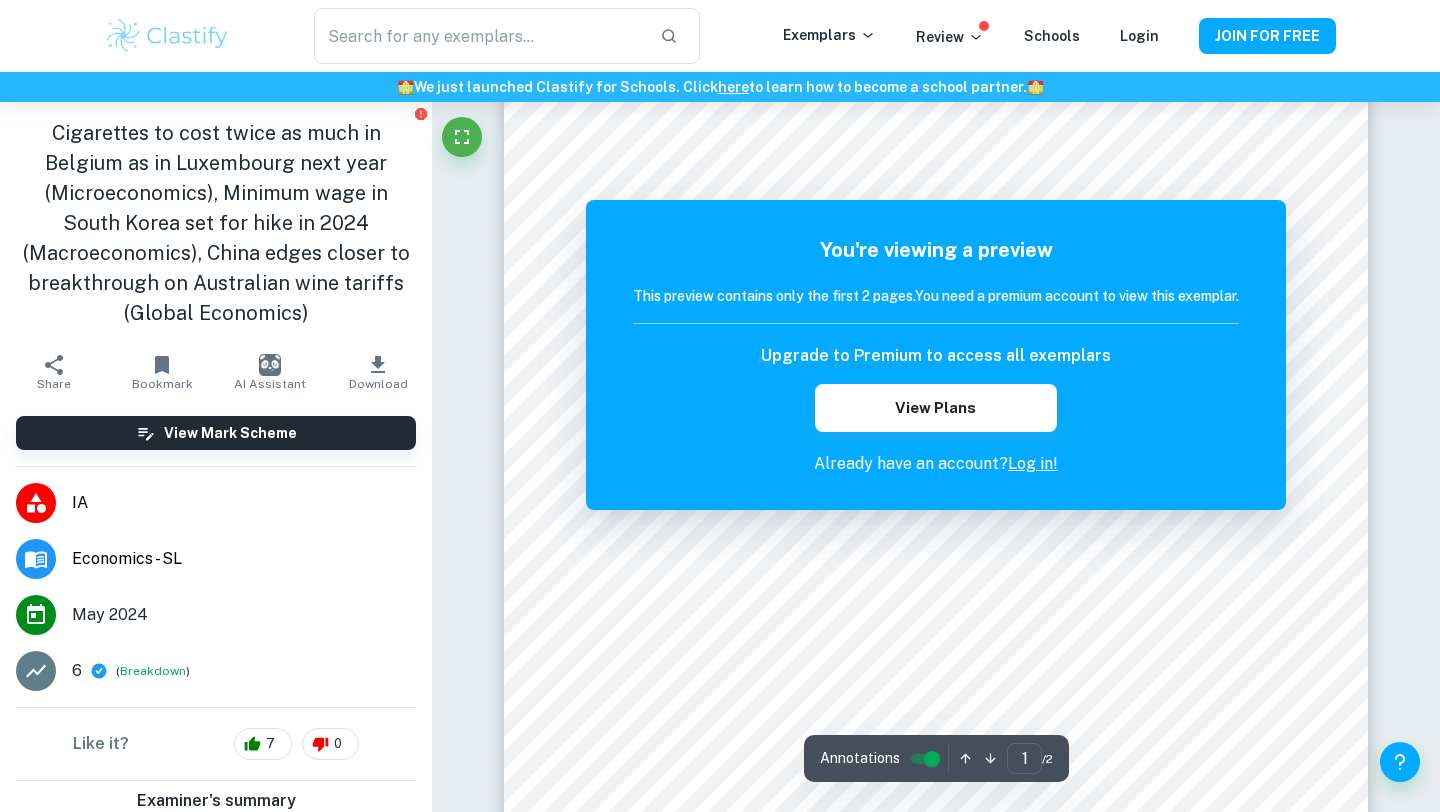 scroll, scrollTop: 297, scrollLeft: 0, axis: vertical 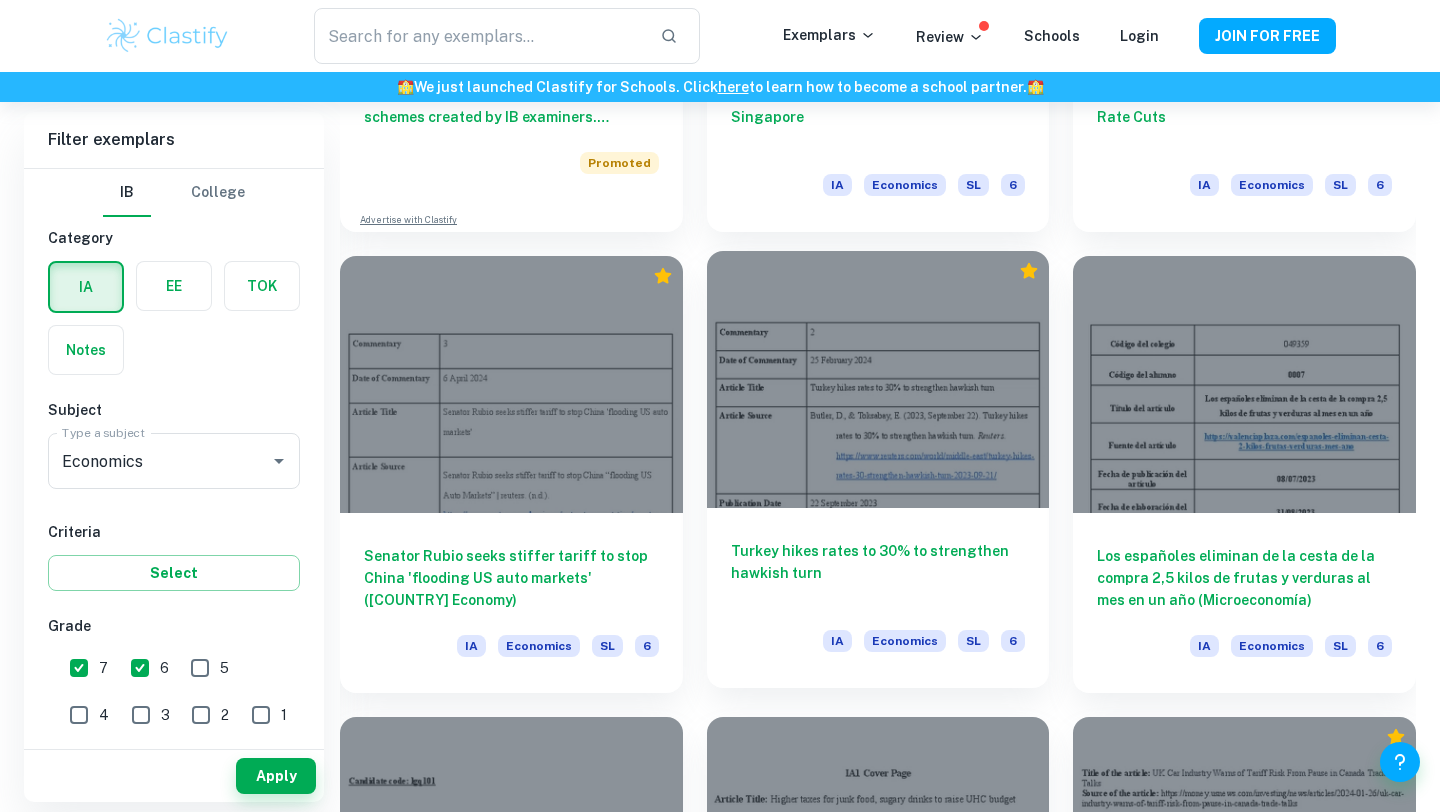 click on "Turkey hikes rates to 30% to strengthen hawkish turn" at bounding box center [878, 573] 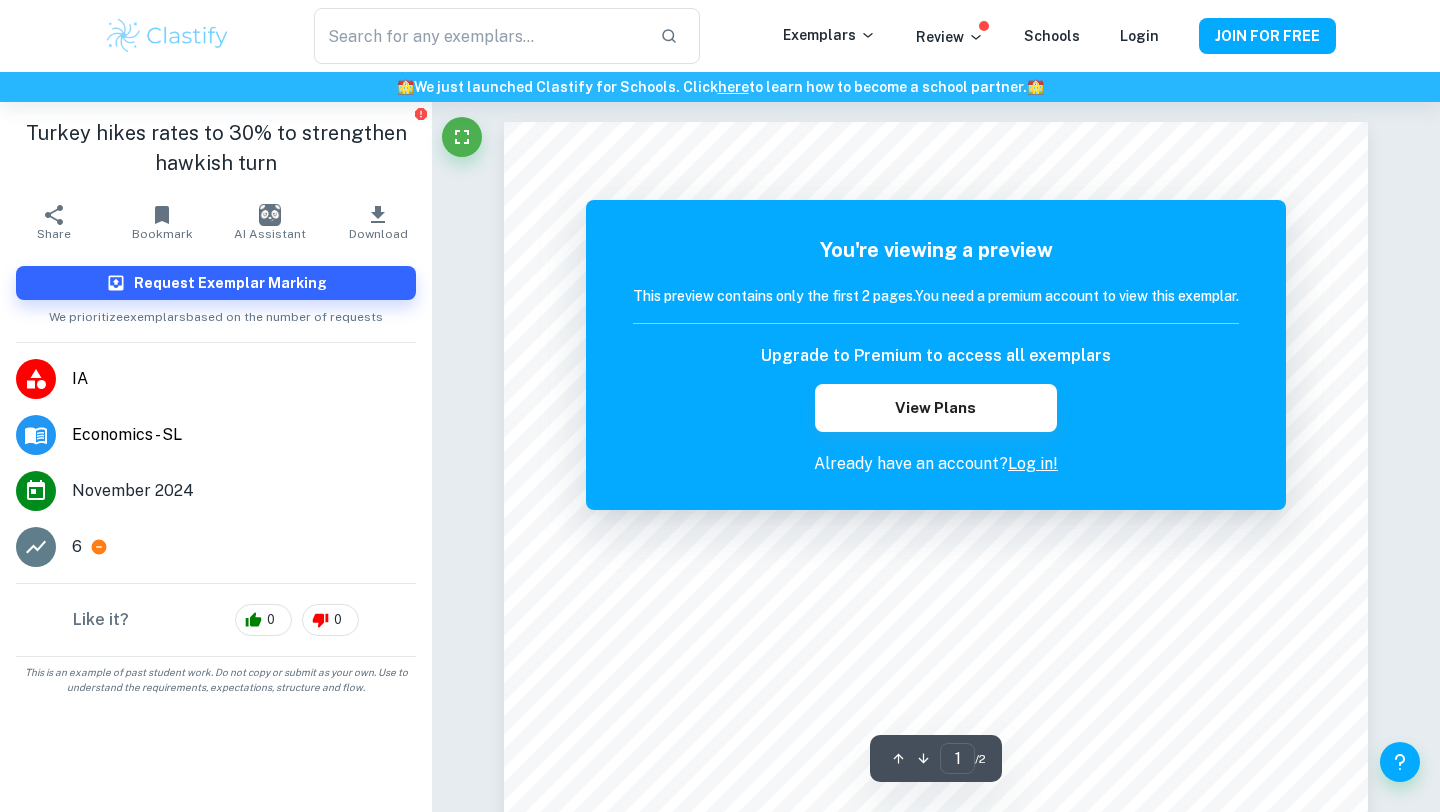 scroll, scrollTop: 836, scrollLeft: 0, axis: vertical 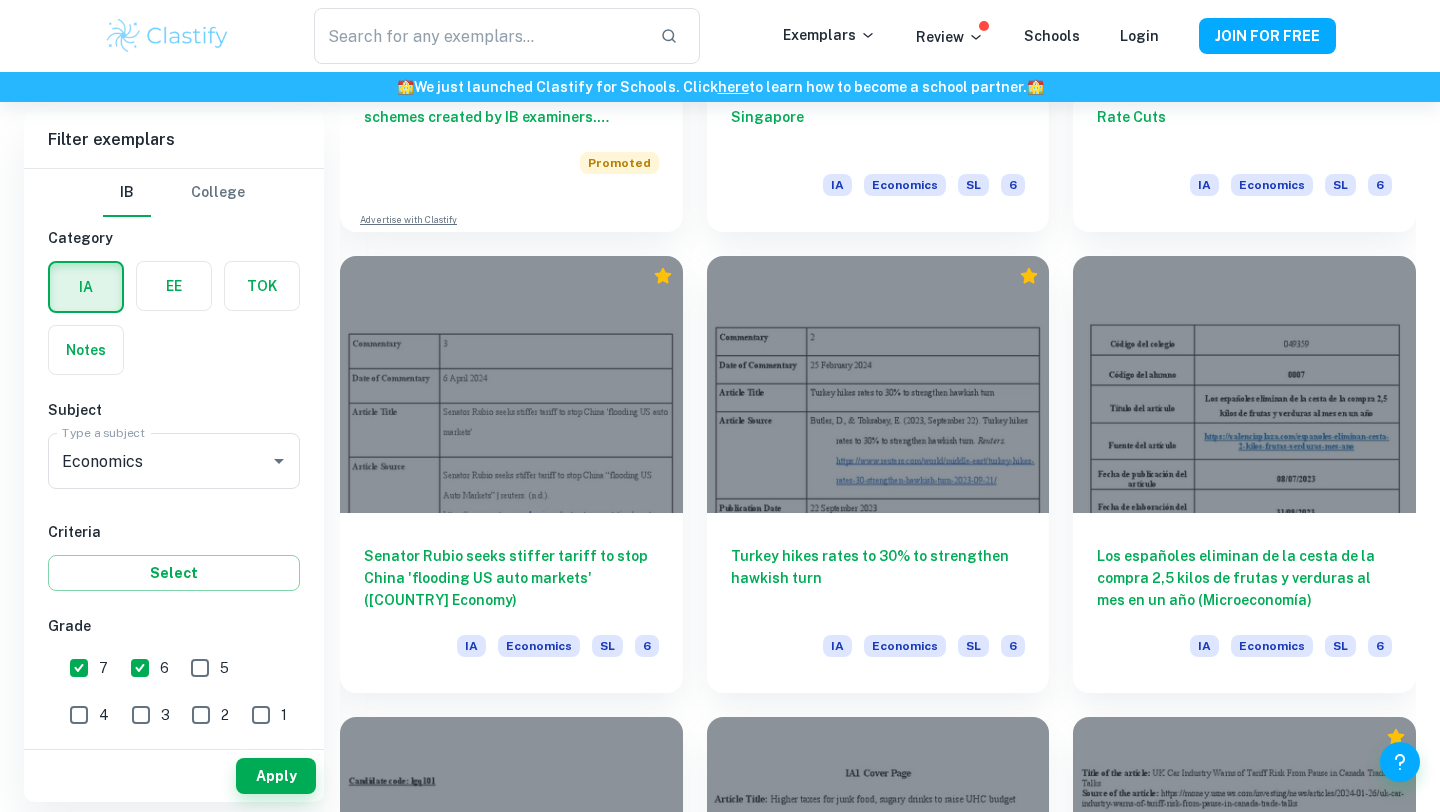 click on "6" at bounding box center (140, 668) 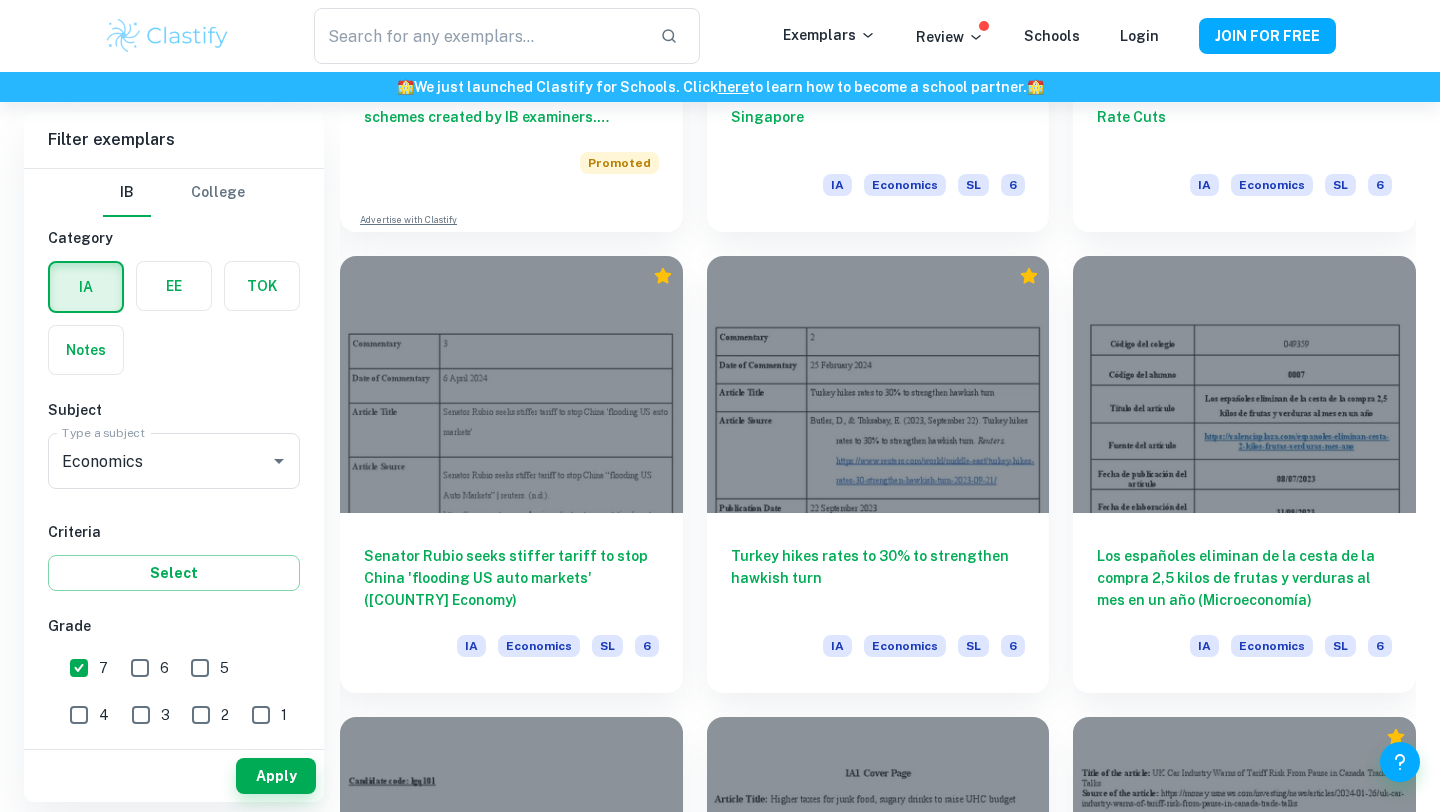 click on "7" at bounding box center [79, 668] 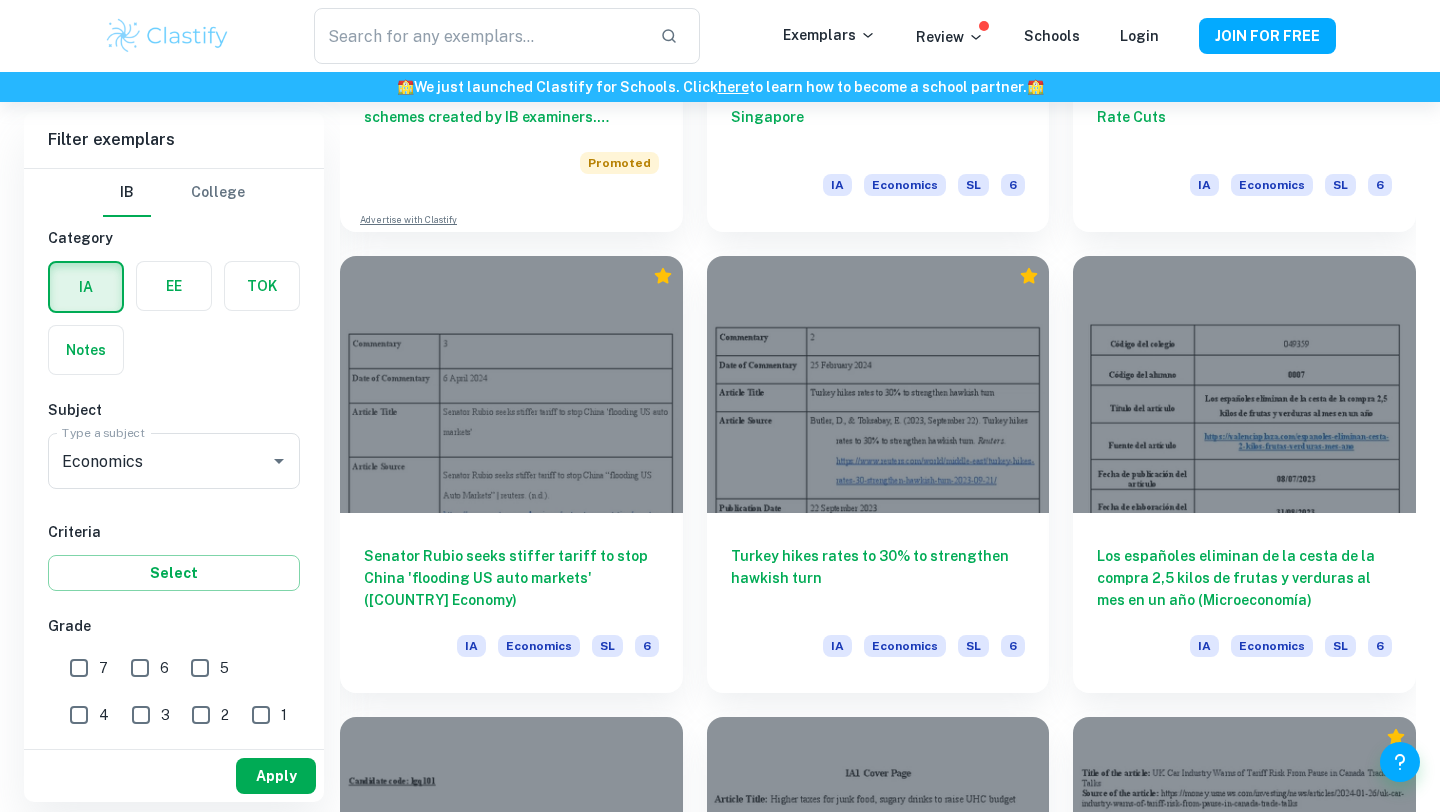 click on "Apply" at bounding box center [276, 776] 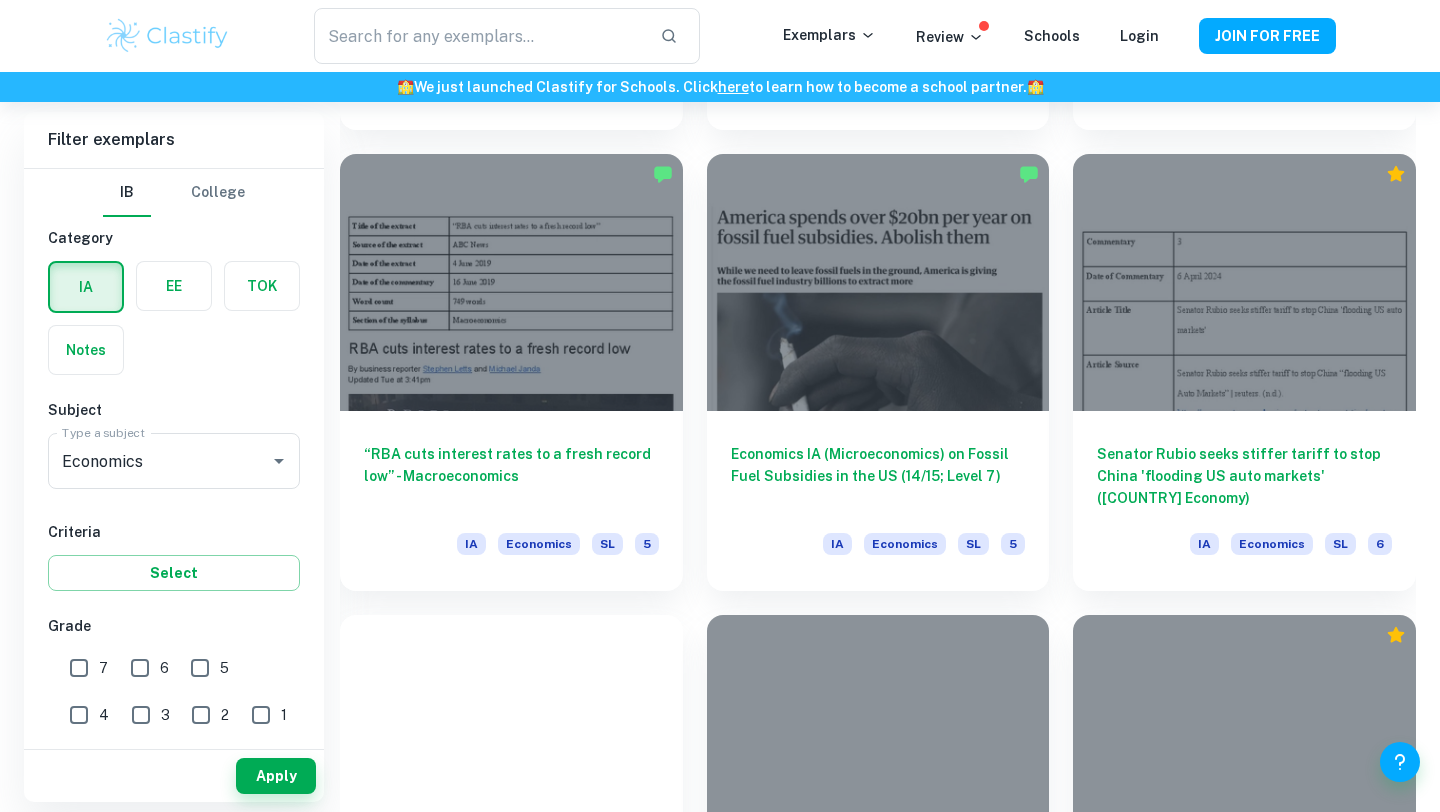scroll, scrollTop: 3145, scrollLeft: 0, axis: vertical 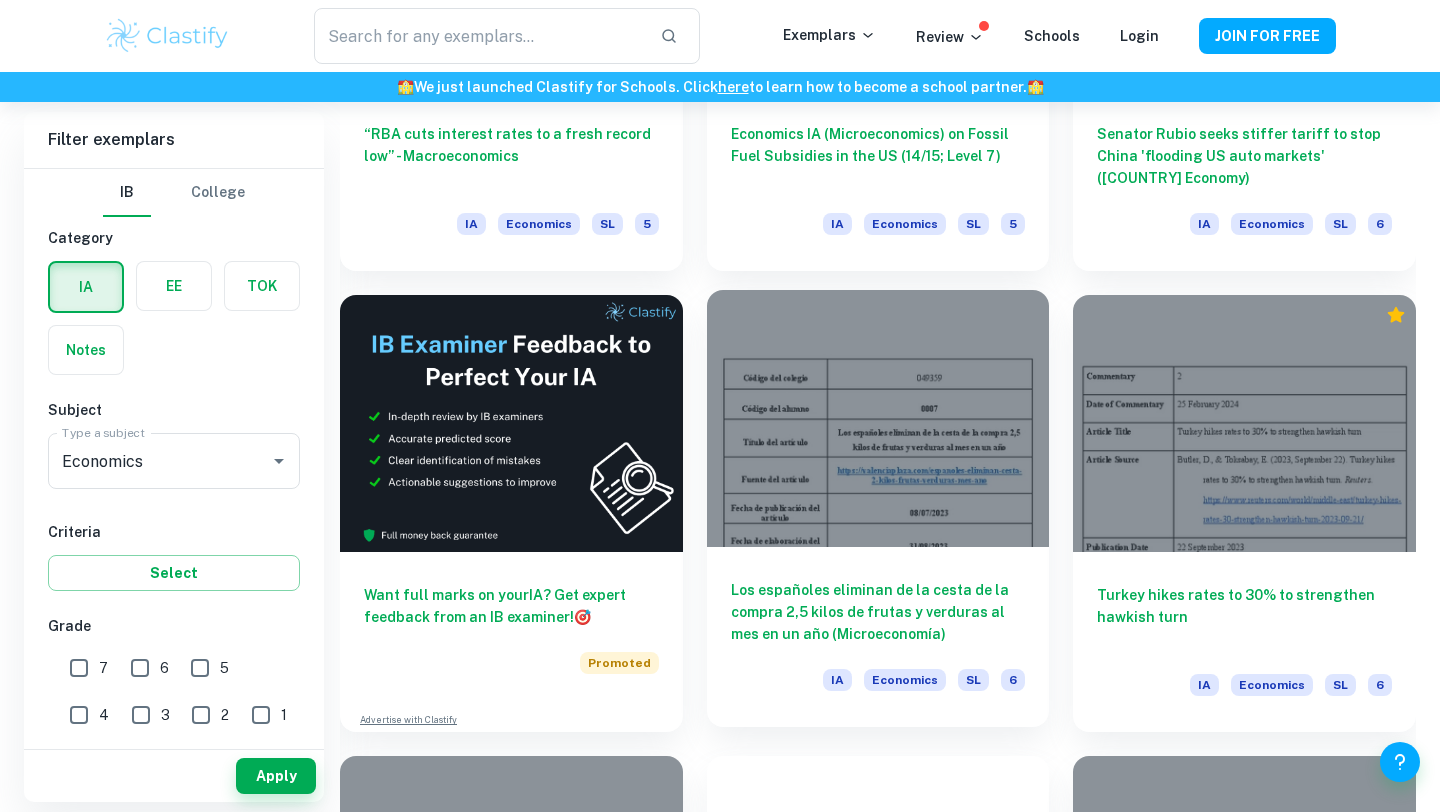 click on "Los españoles eliminan de la cesta de la compra 2,5
kilos de frutas y verduras al mes en un año (Microeconomía)" at bounding box center (878, 612) 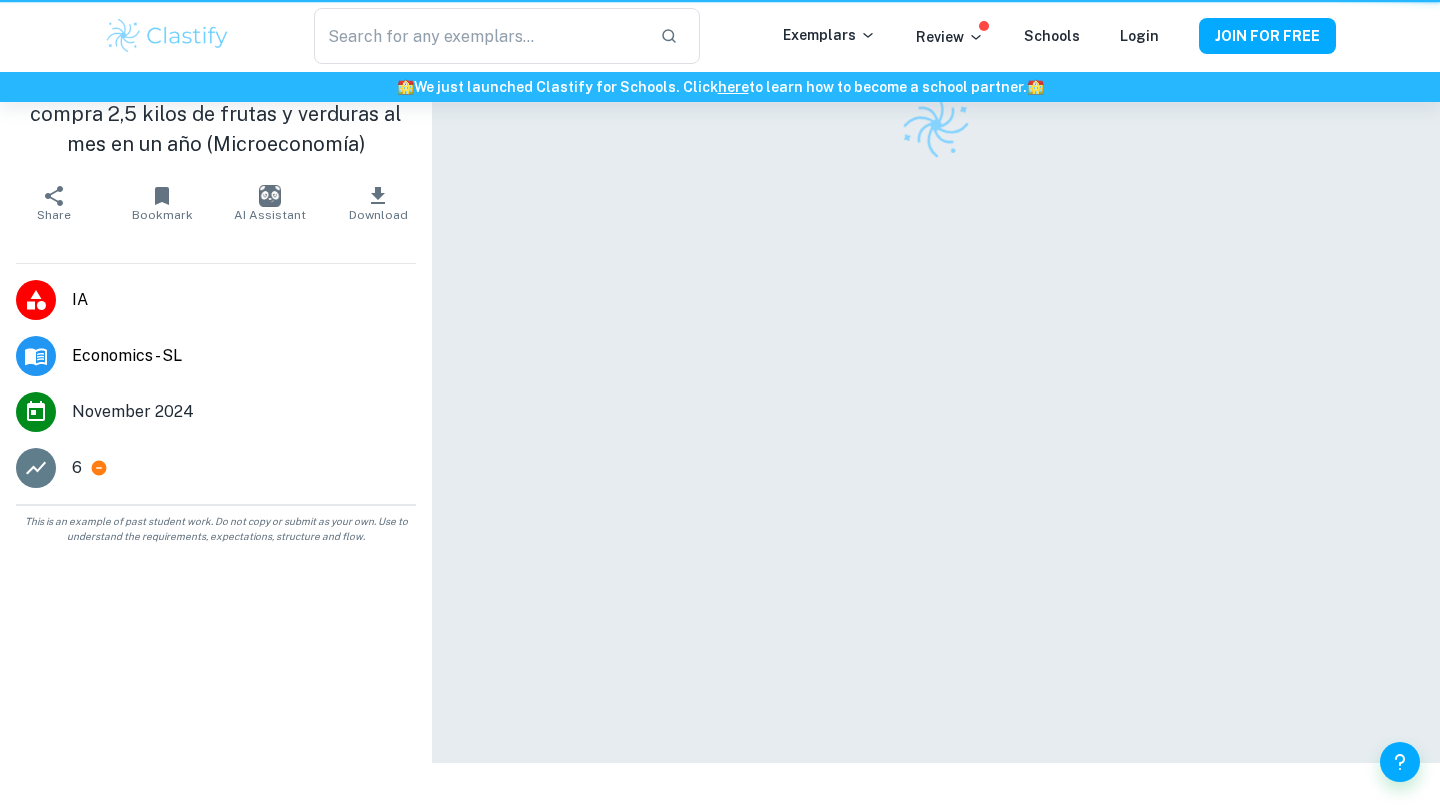 scroll, scrollTop: 0, scrollLeft: 0, axis: both 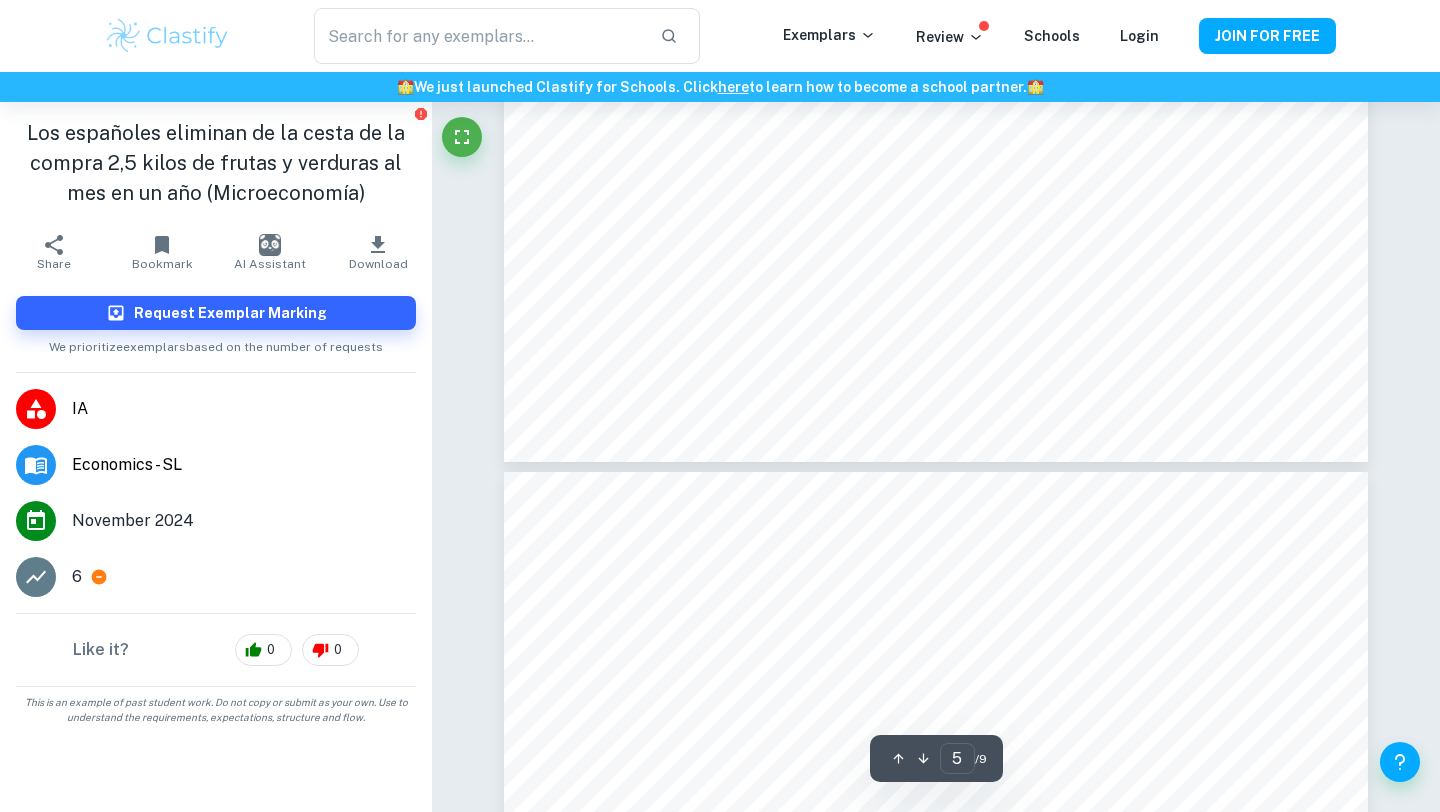 type on "6" 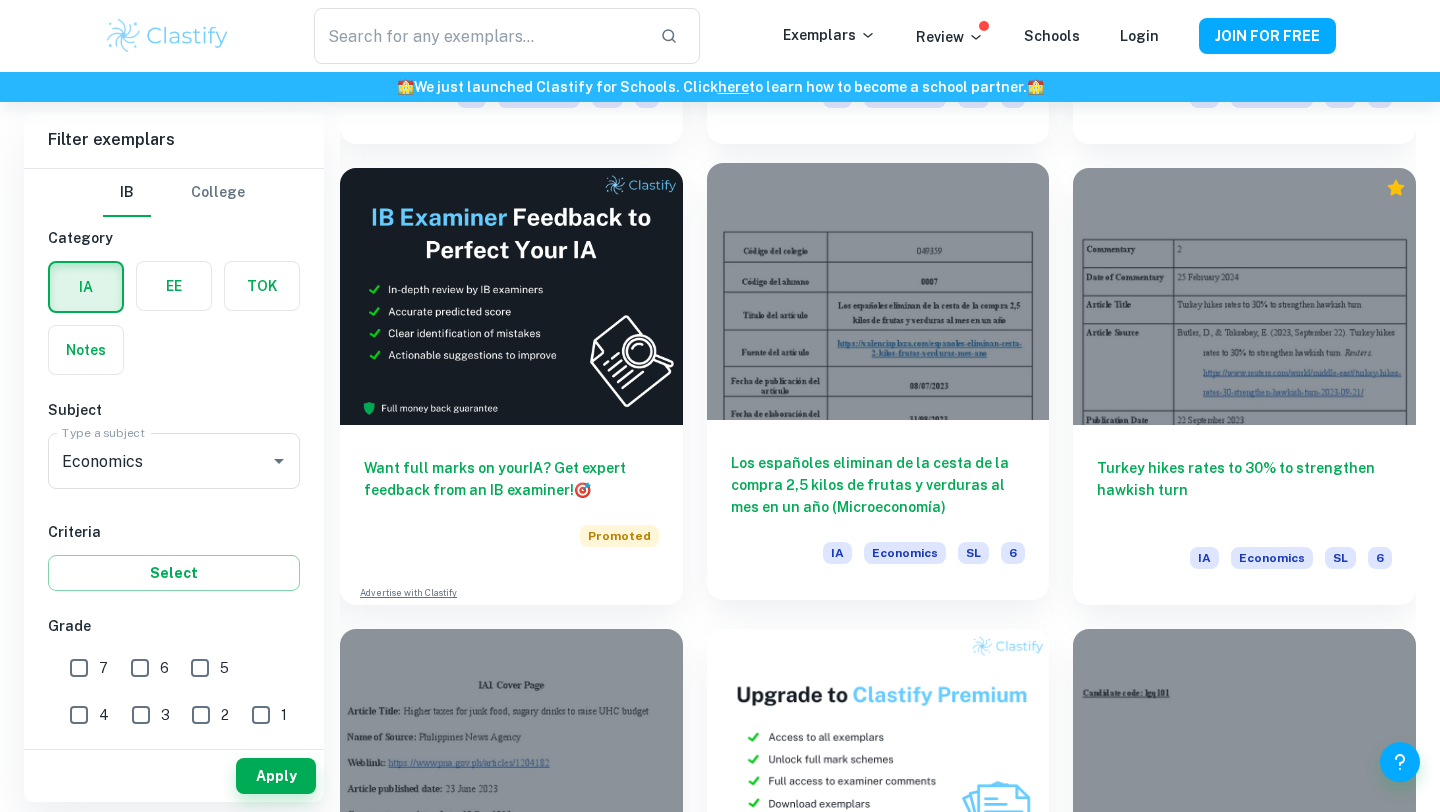 scroll, scrollTop: 3285, scrollLeft: 0, axis: vertical 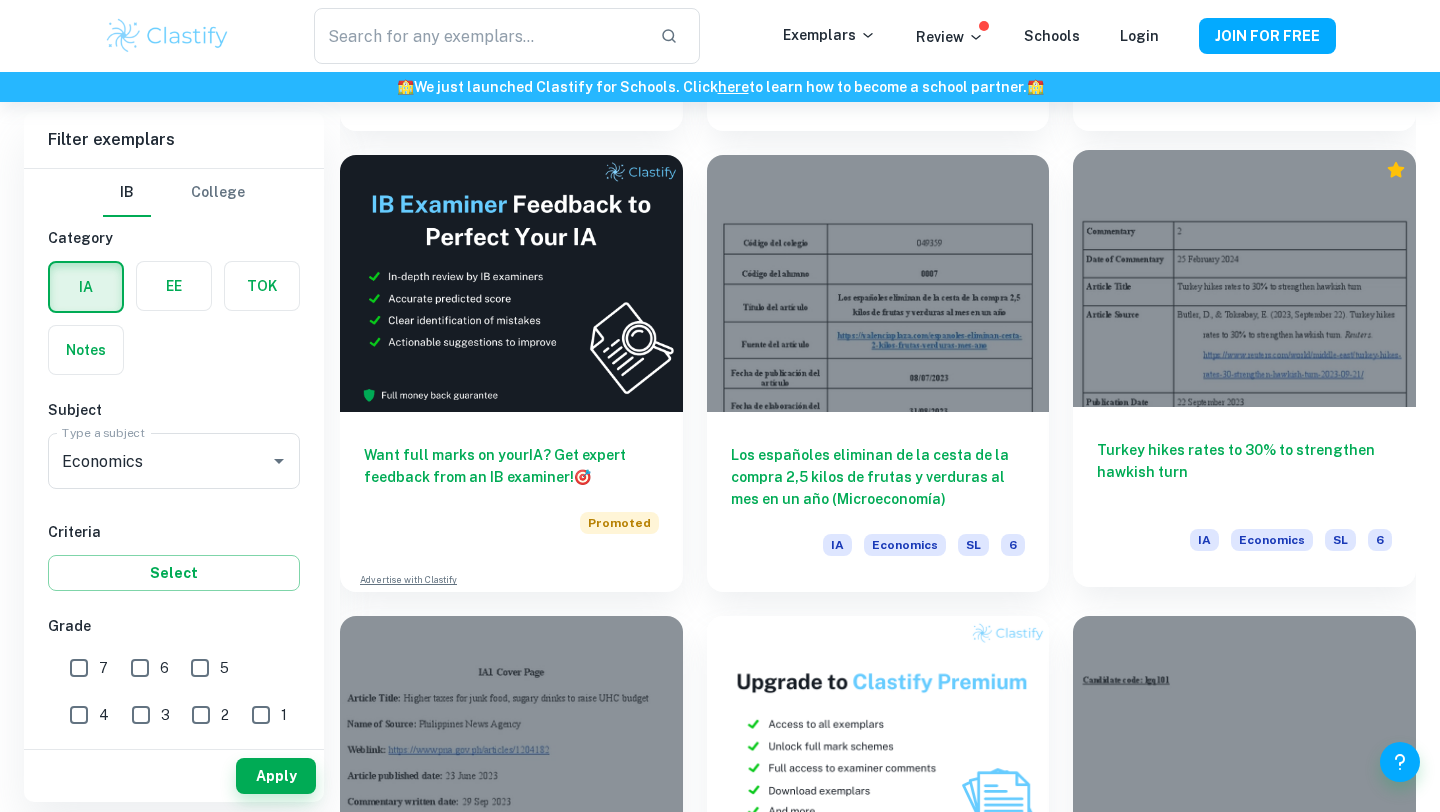 click on "Turkey hikes rates to 30% to strengthen hawkish turn" at bounding box center (1244, 472) 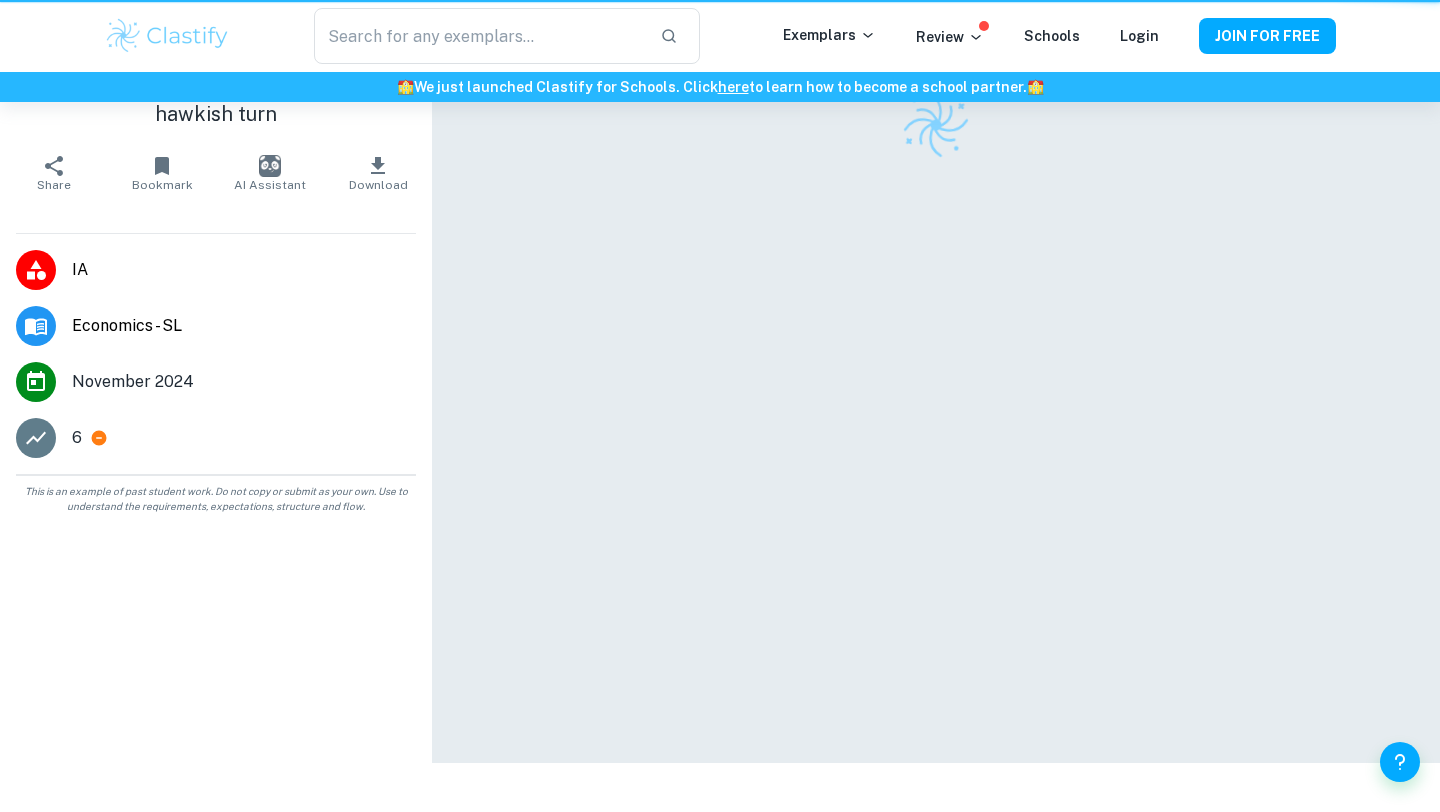 scroll, scrollTop: 0, scrollLeft: 0, axis: both 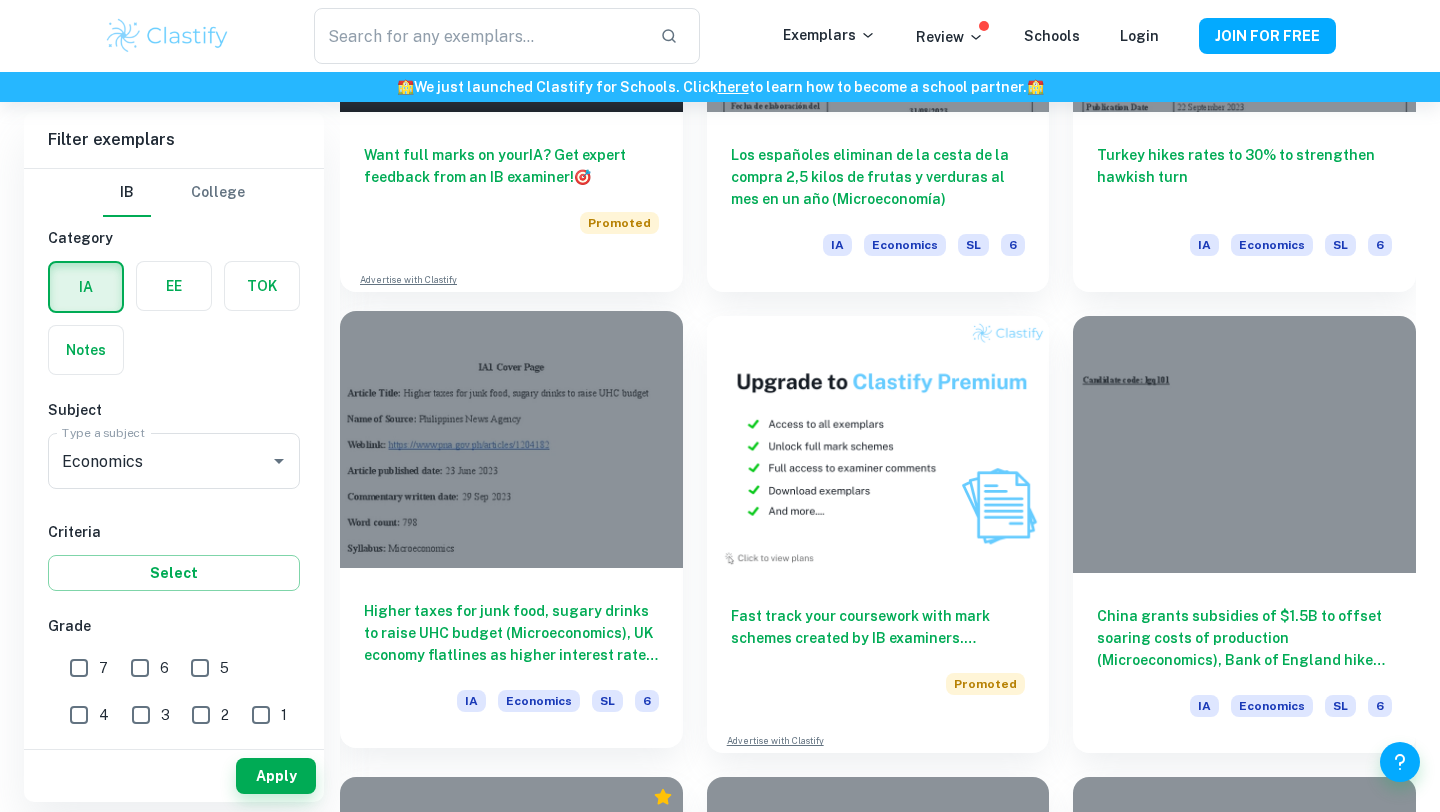 click on "Higher taxes for junk food, sugary drinks to raise UHC budget (Microeconomics), UK economy flatlines as higher interest rates bite (Macroeconomics), Russia expected to hike interest rates to curb ruble9s slide (Global Economics)" at bounding box center (511, 633) 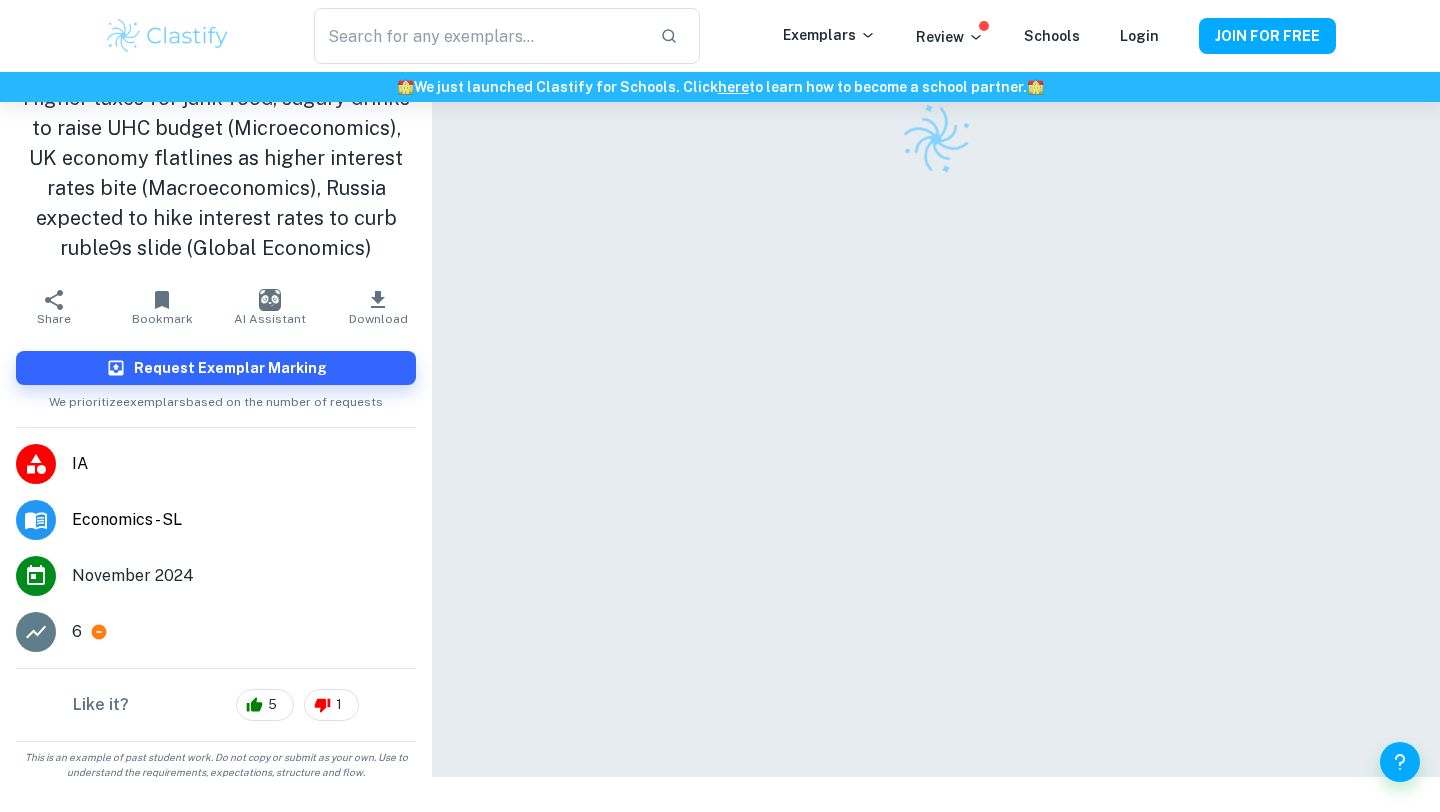 scroll, scrollTop: 98, scrollLeft: 0, axis: vertical 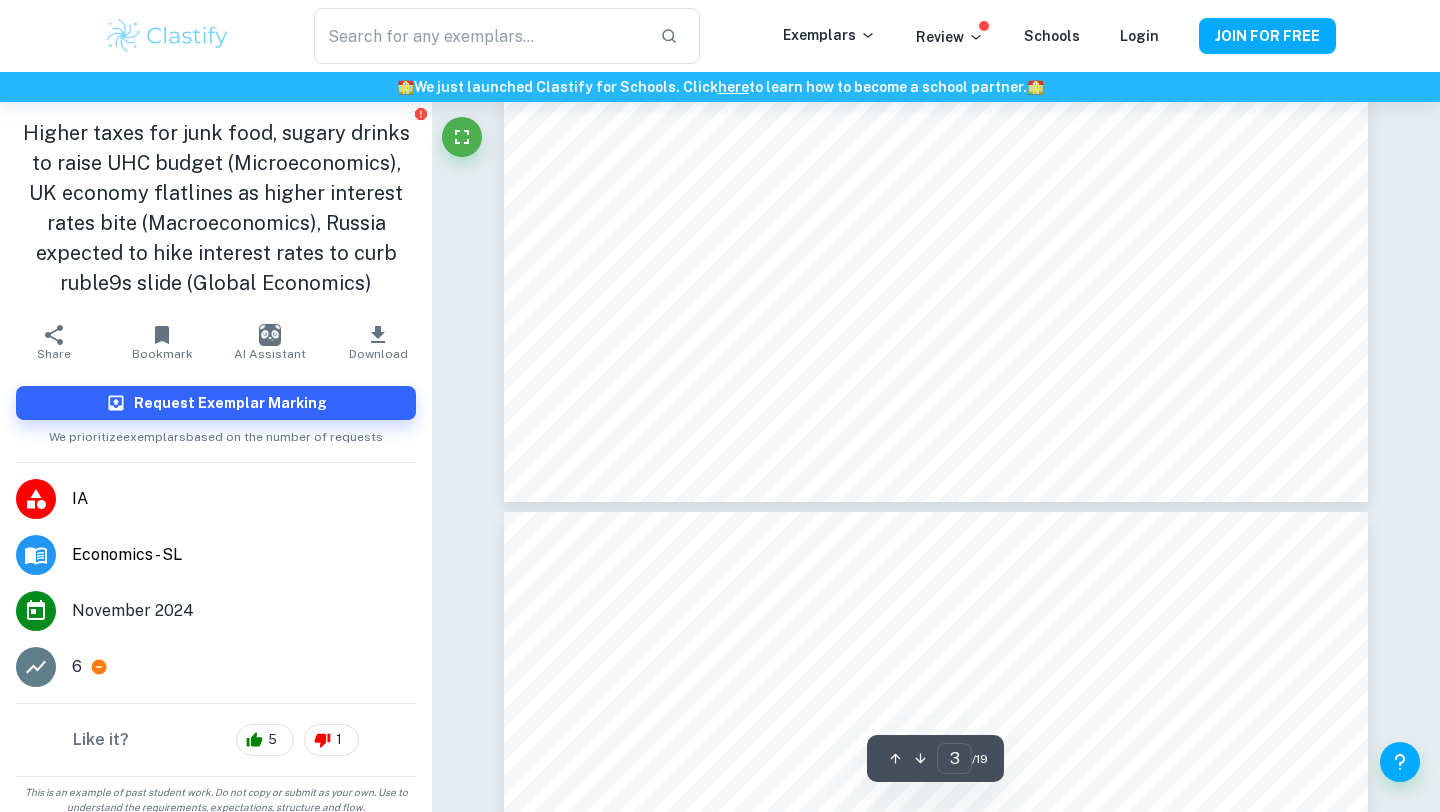 type on "4" 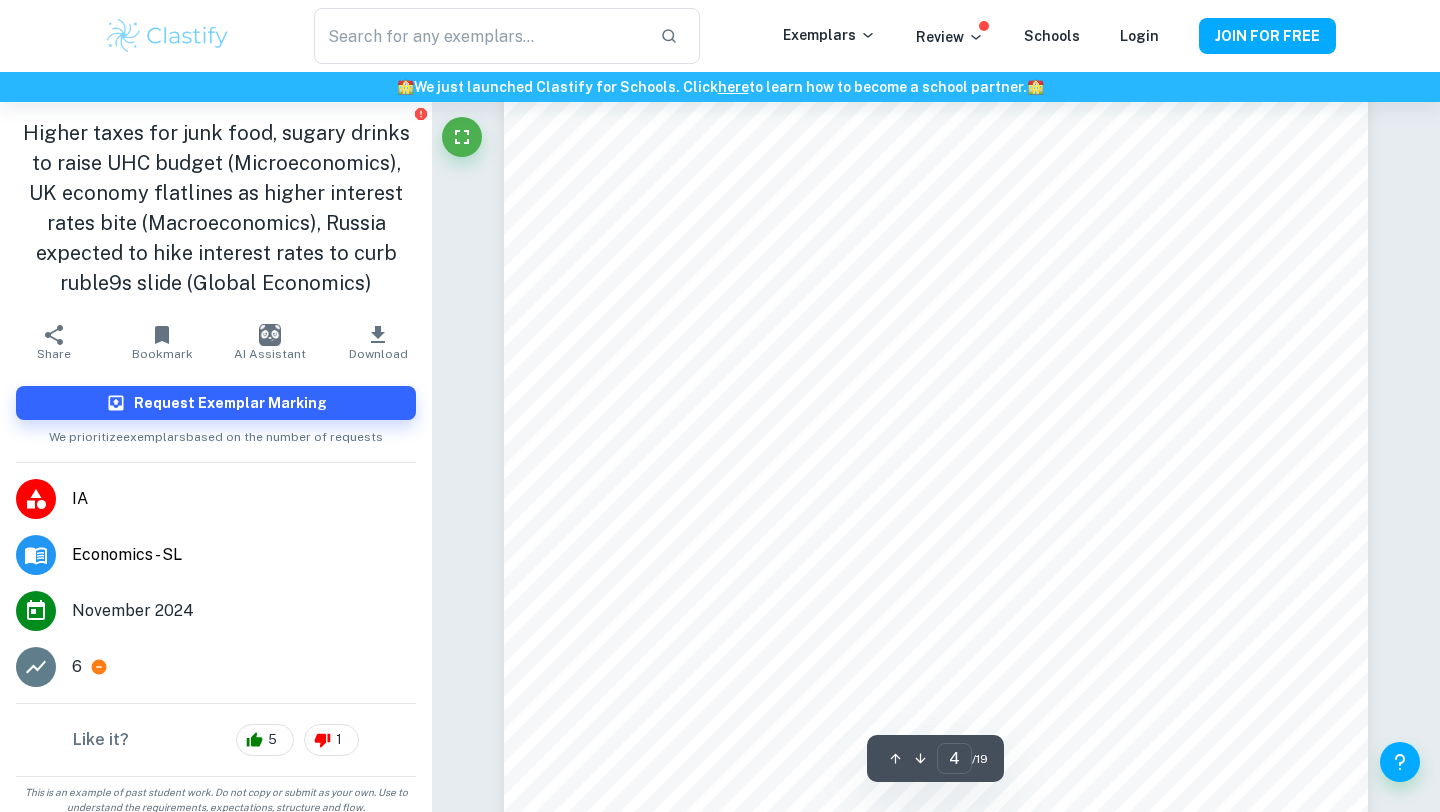 scroll, scrollTop: 4290, scrollLeft: 0, axis: vertical 